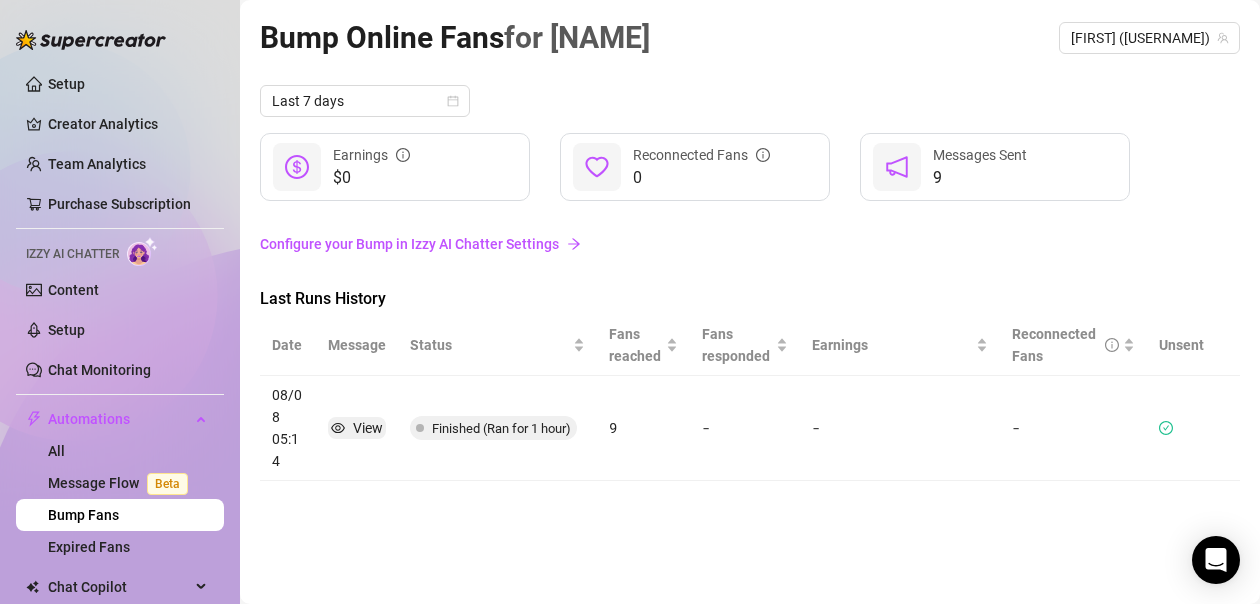 scroll, scrollTop: 0, scrollLeft: 0, axis: both 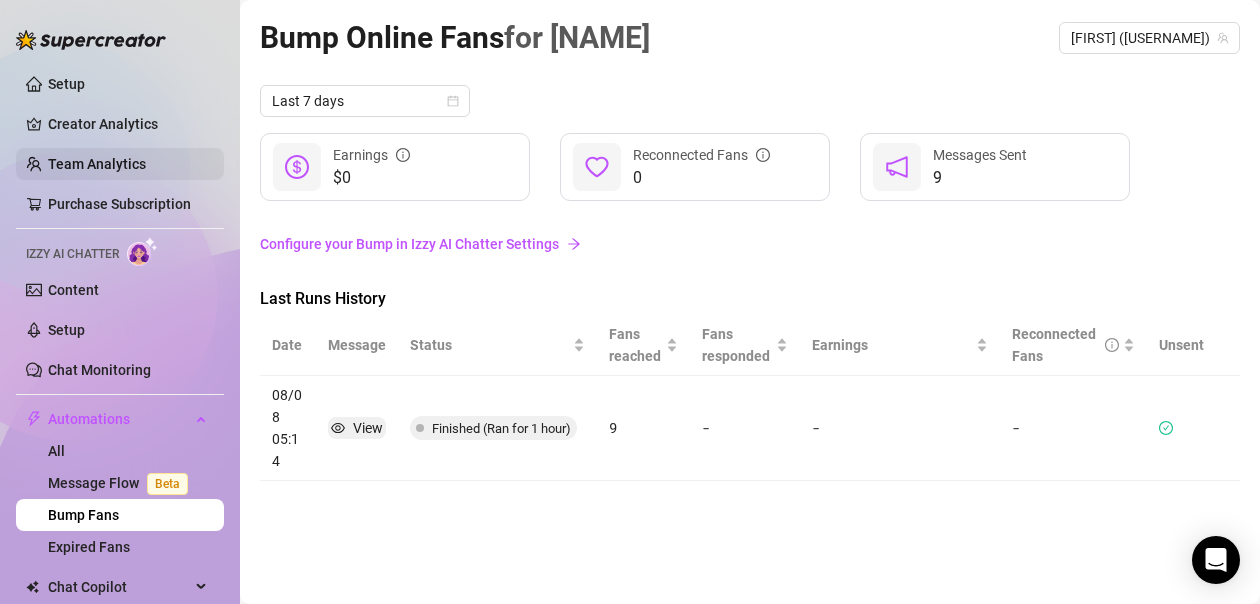 click on "Team Analytics" at bounding box center [97, 164] 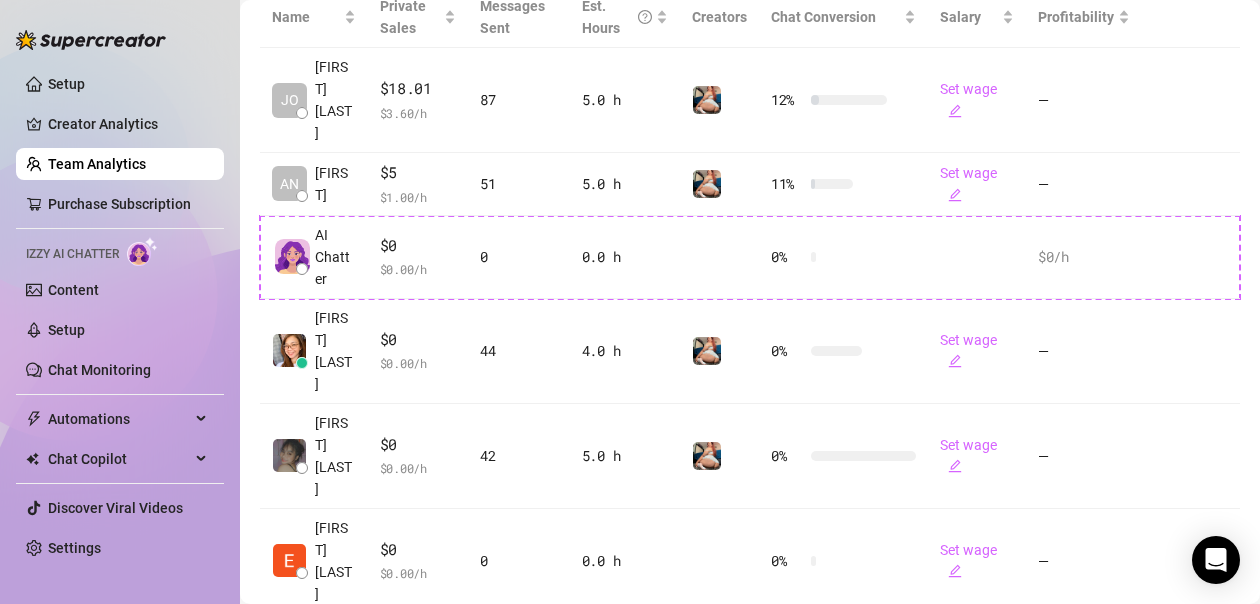 scroll, scrollTop: 494, scrollLeft: 0, axis: vertical 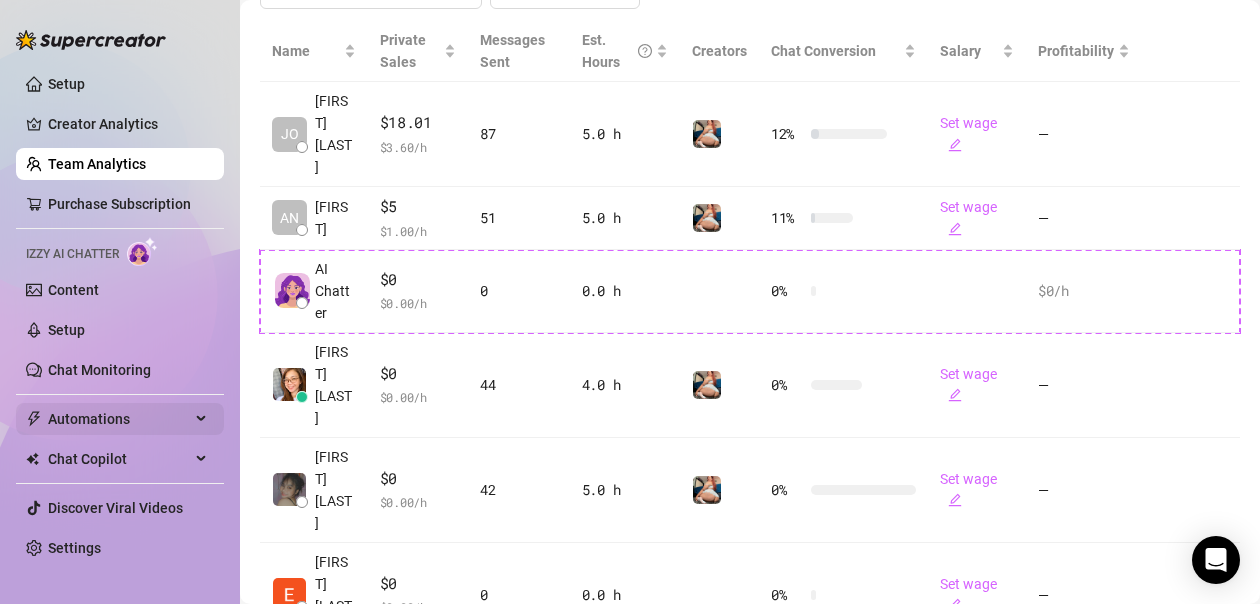 click on "Automations" at bounding box center [119, 419] 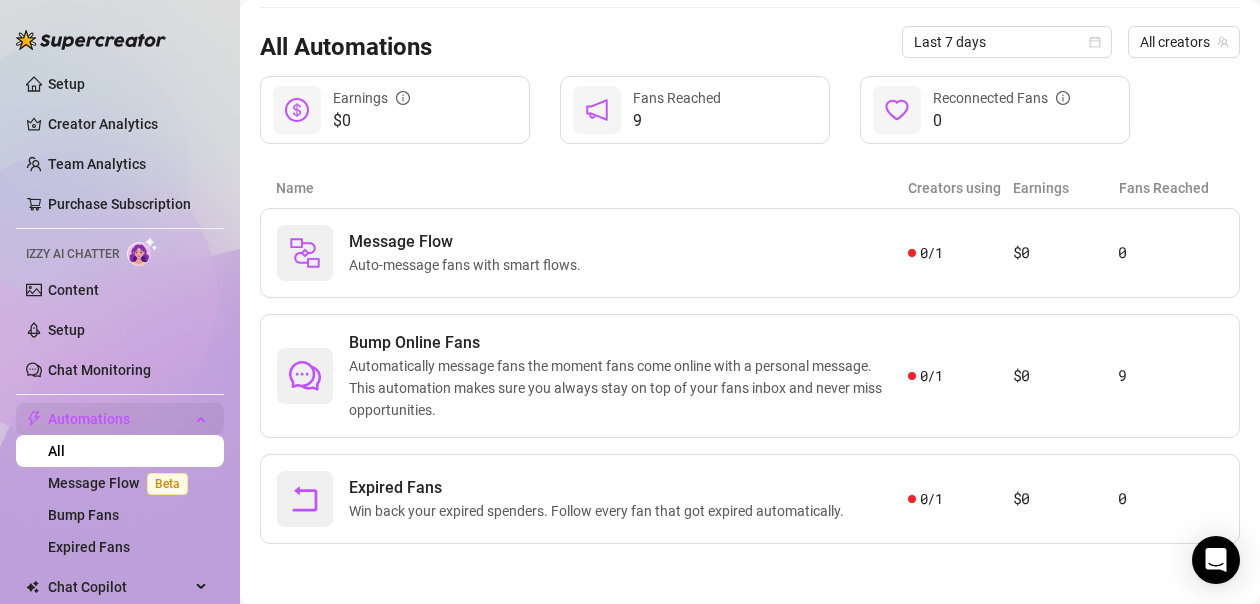 scroll, scrollTop: 183, scrollLeft: 0, axis: vertical 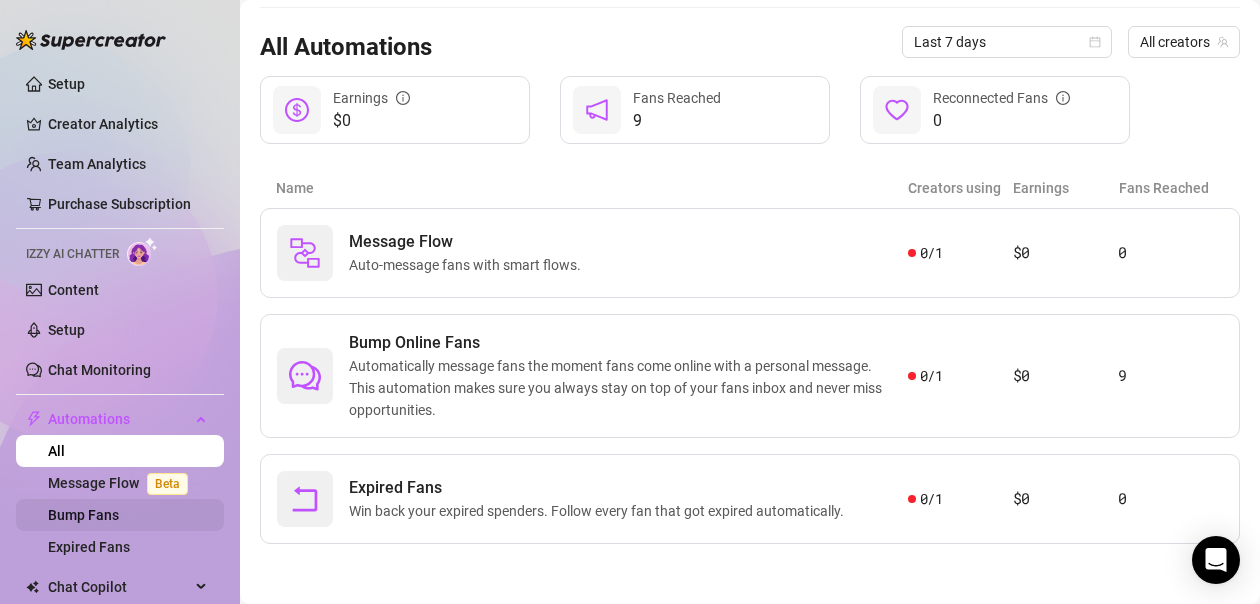 click on "Bump Fans" at bounding box center [83, 515] 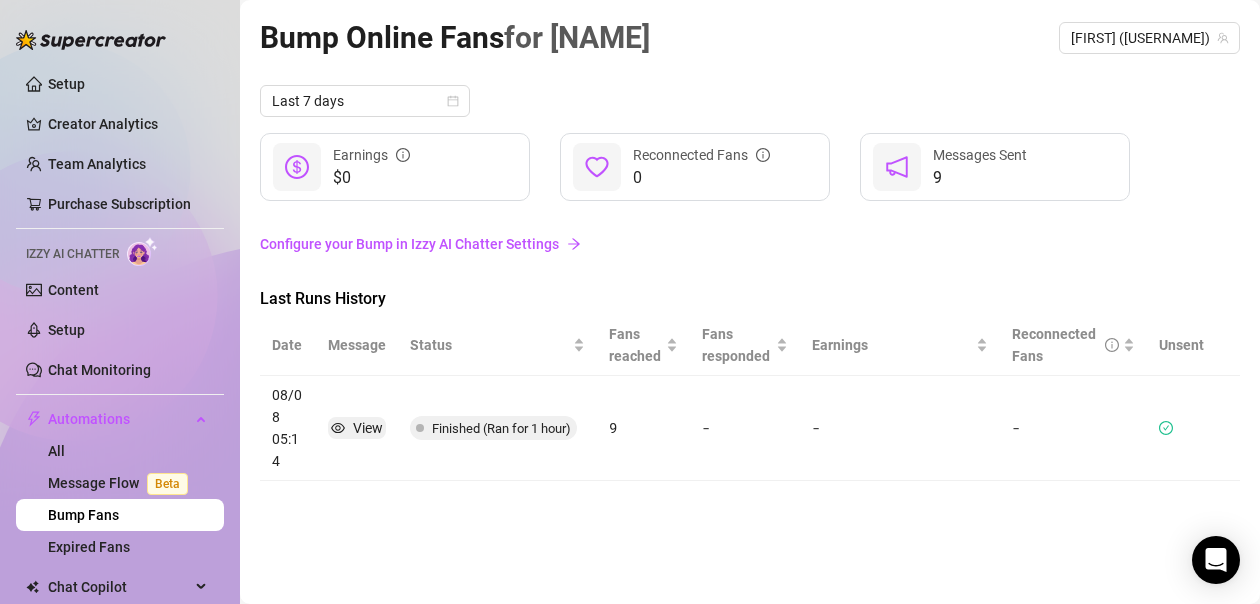 scroll, scrollTop: 0, scrollLeft: 0, axis: both 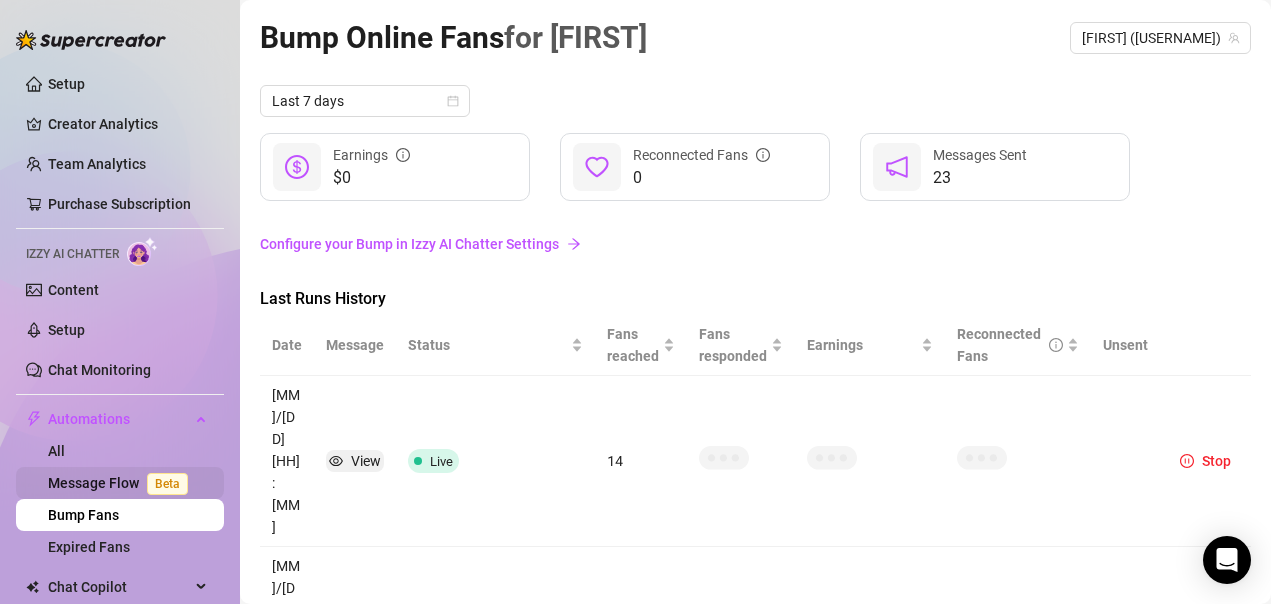 click on "Message Flow Beta" at bounding box center [122, 483] 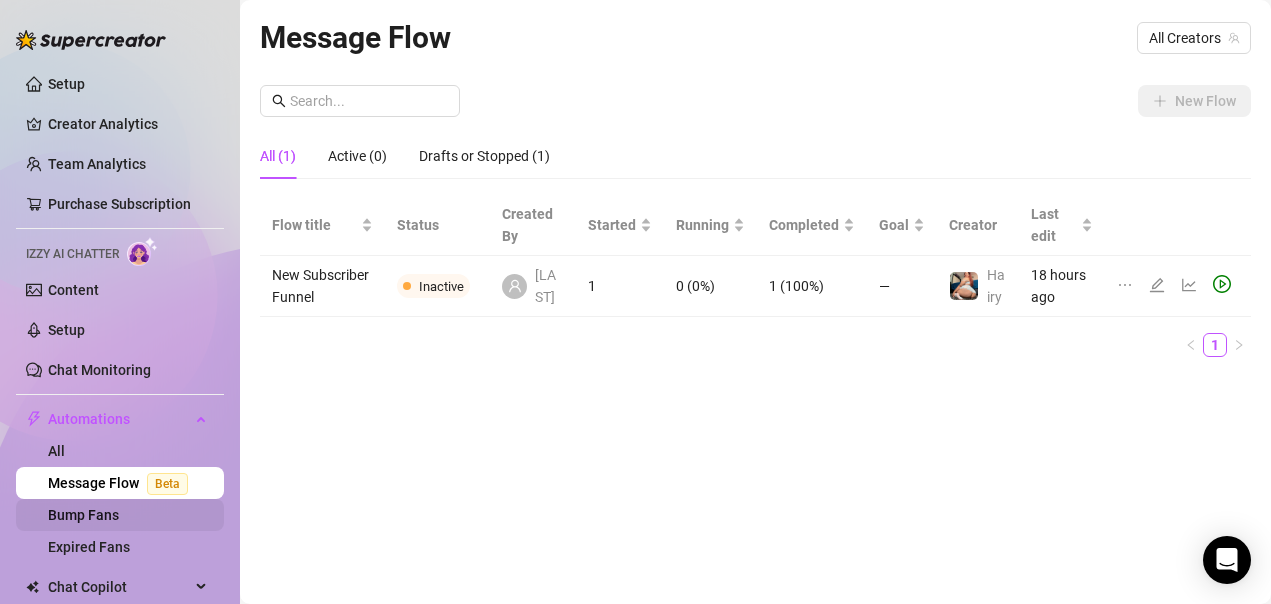 click on "Bump Fans" at bounding box center [83, 515] 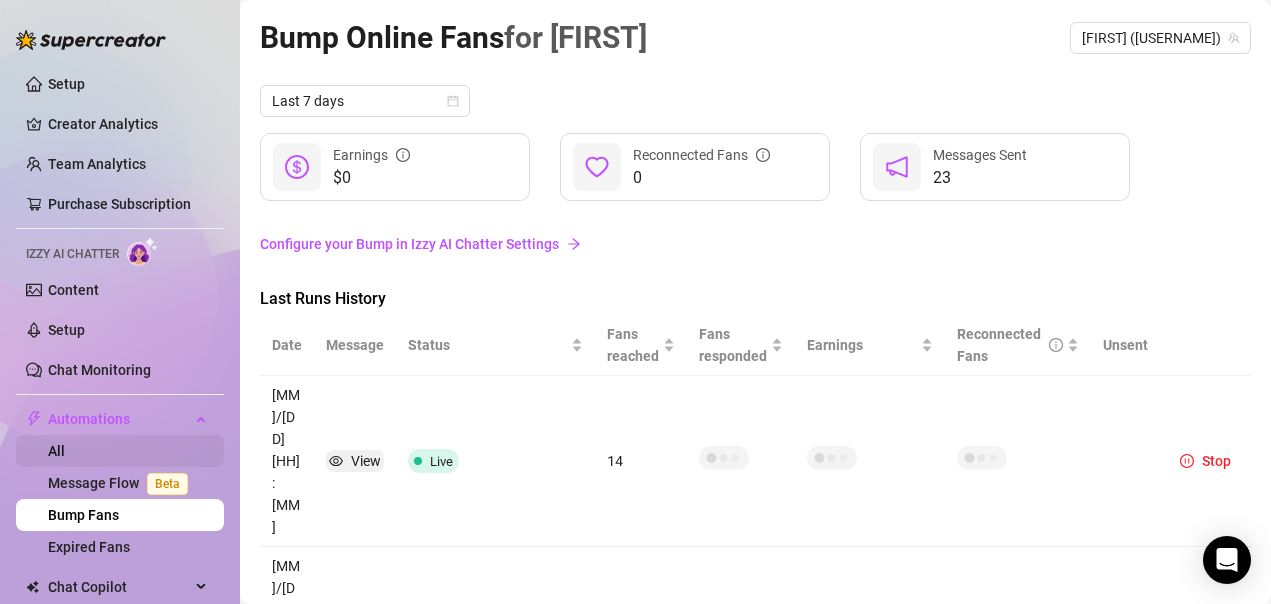 click on "All" at bounding box center [56, 451] 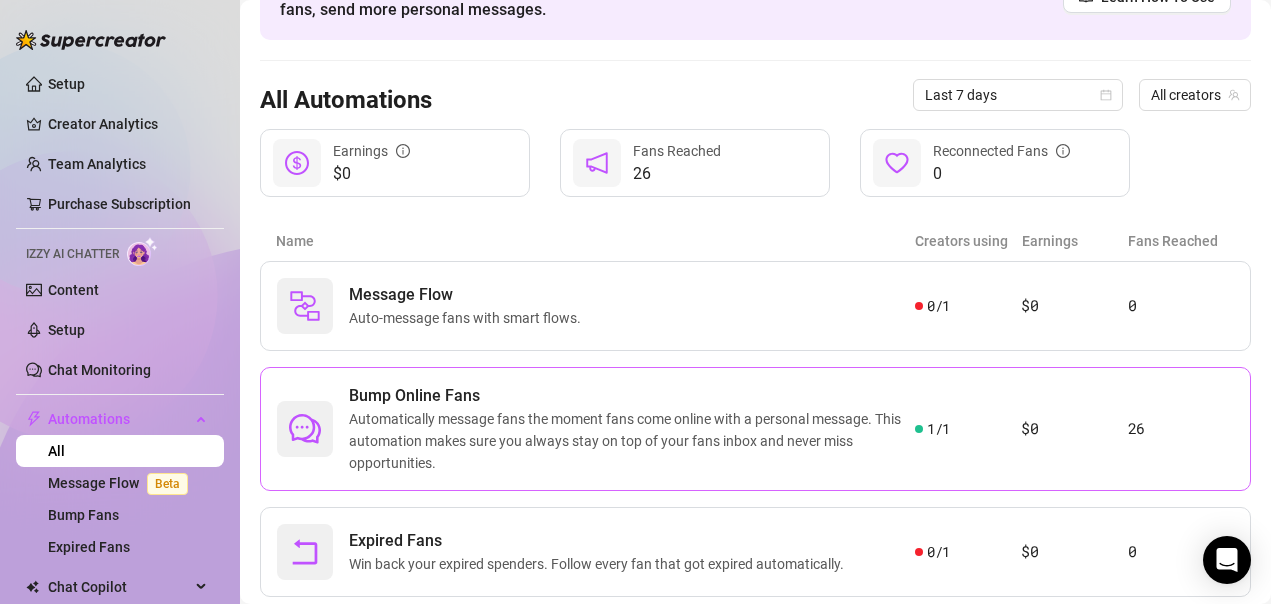 scroll, scrollTop: 183, scrollLeft: 0, axis: vertical 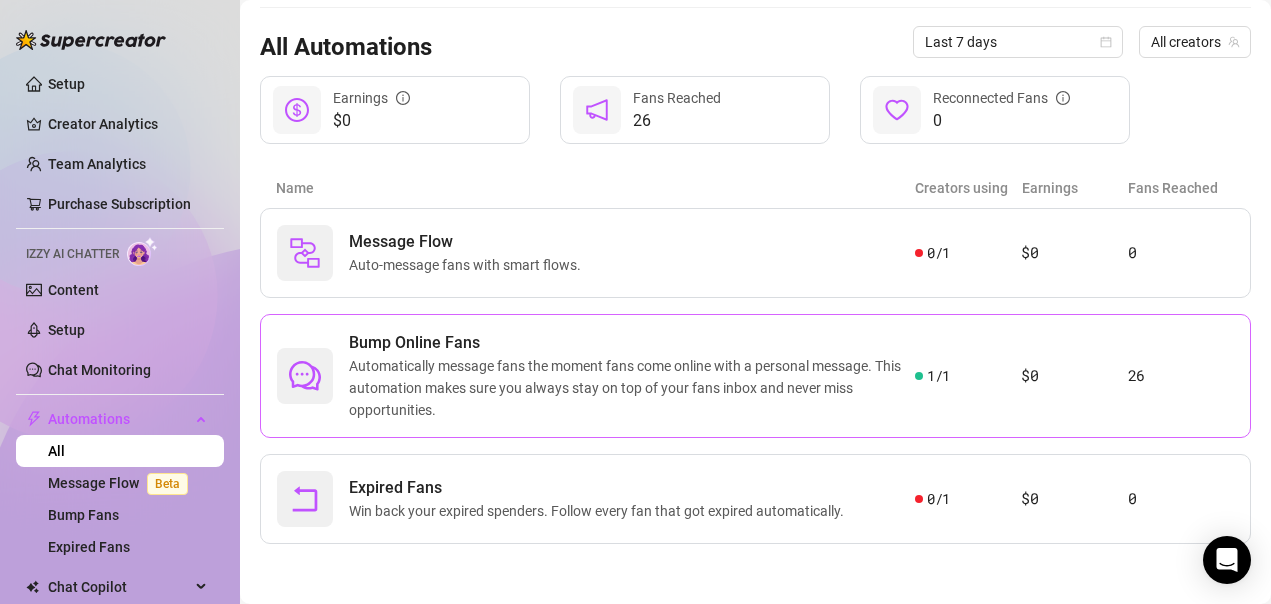 click on "Automatically message fans the moment fans come online with a personal message. This automation makes sure you always stay on top of your fans inbox and never miss opportunities." at bounding box center (632, 388) 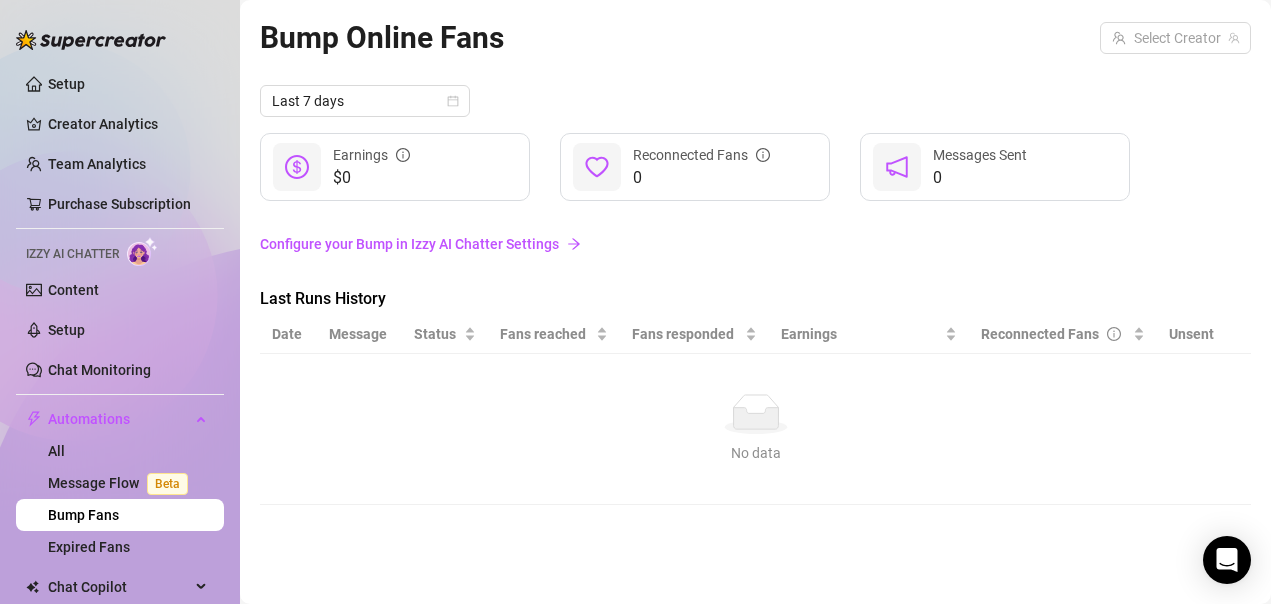 scroll, scrollTop: 0, scrollLeft: 0, axis: both 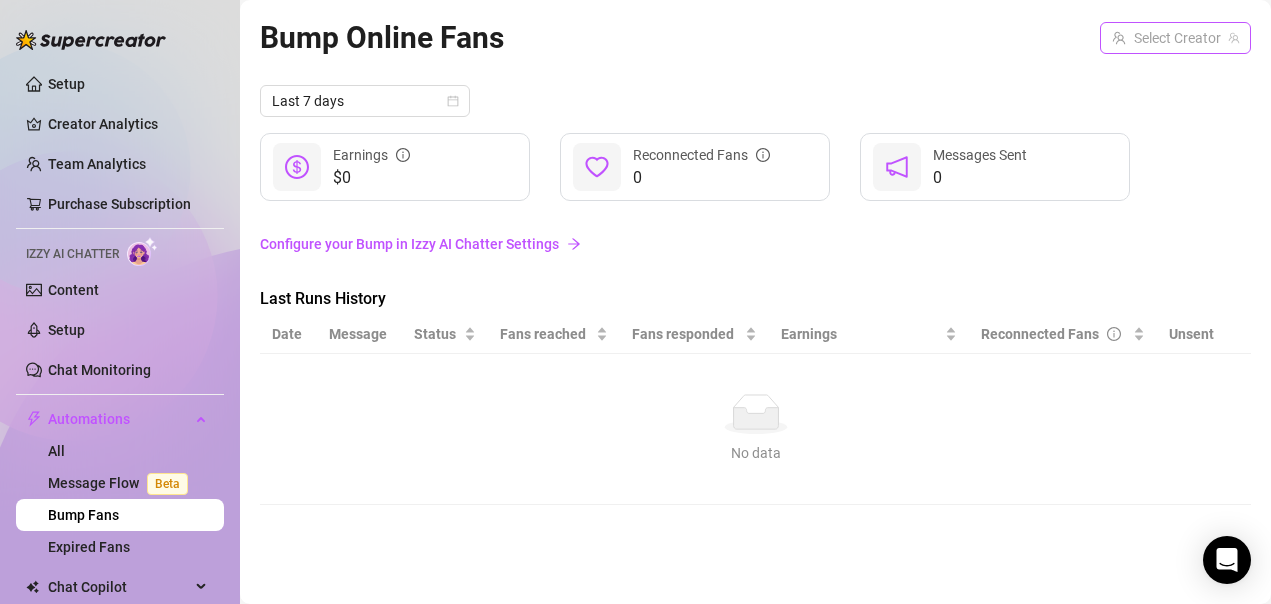 click at bounding box center [1166, 38] 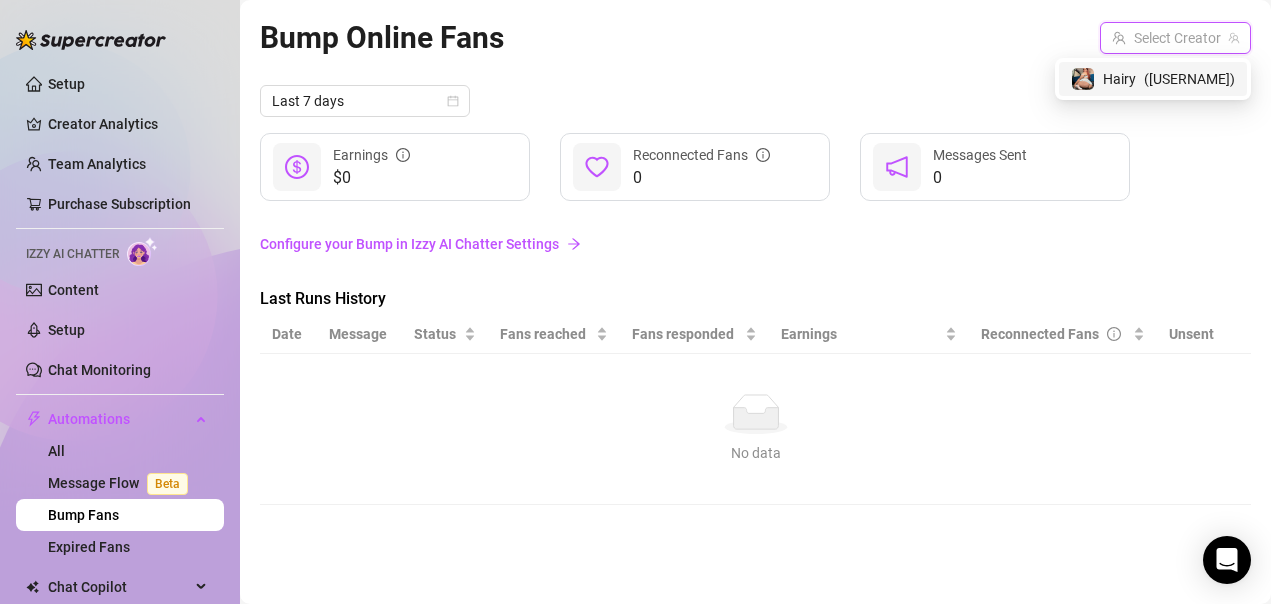 click on "( bigbuttbellamy )" at bounding box center (1189, 79) 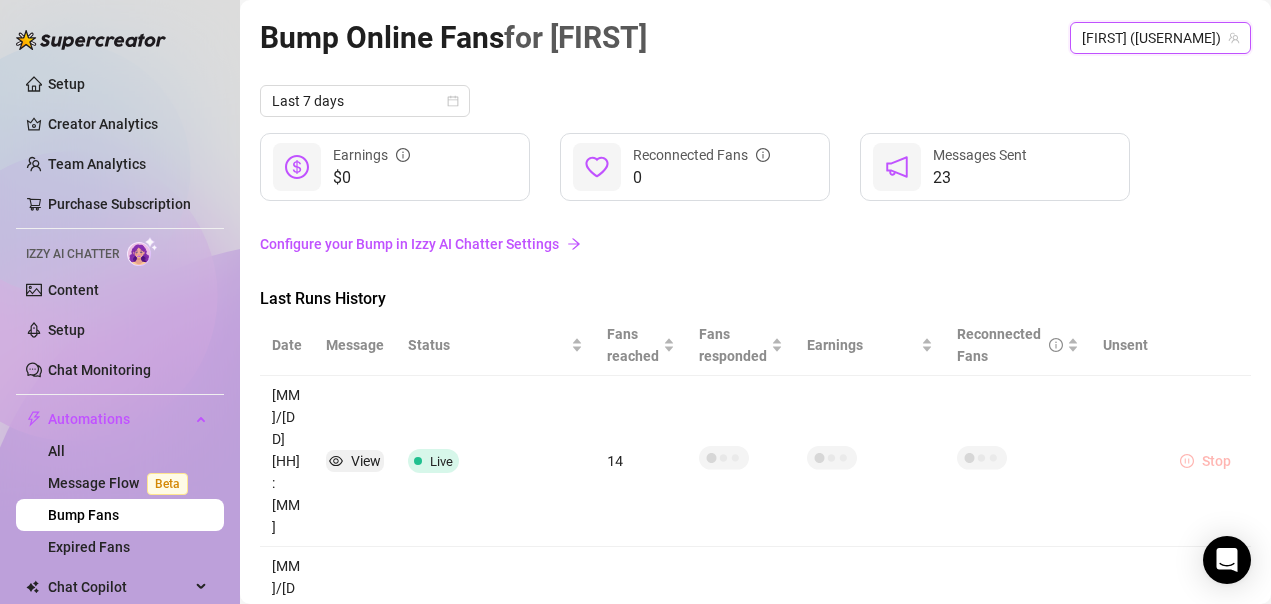 click on "Stop" at bounding box center [1216, 461] 